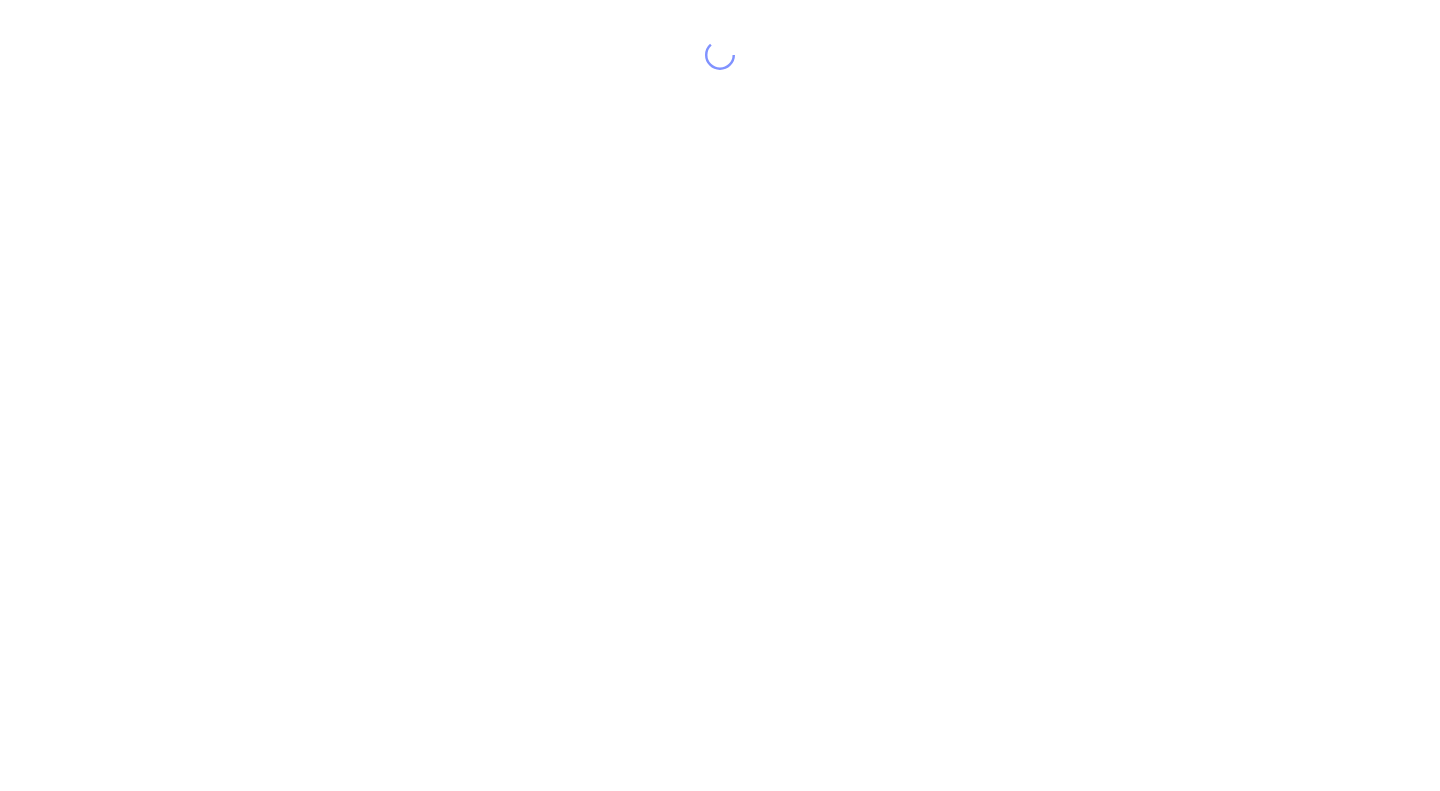 scroll, scrollTop: 0, scrollLeft: 0, axis: both 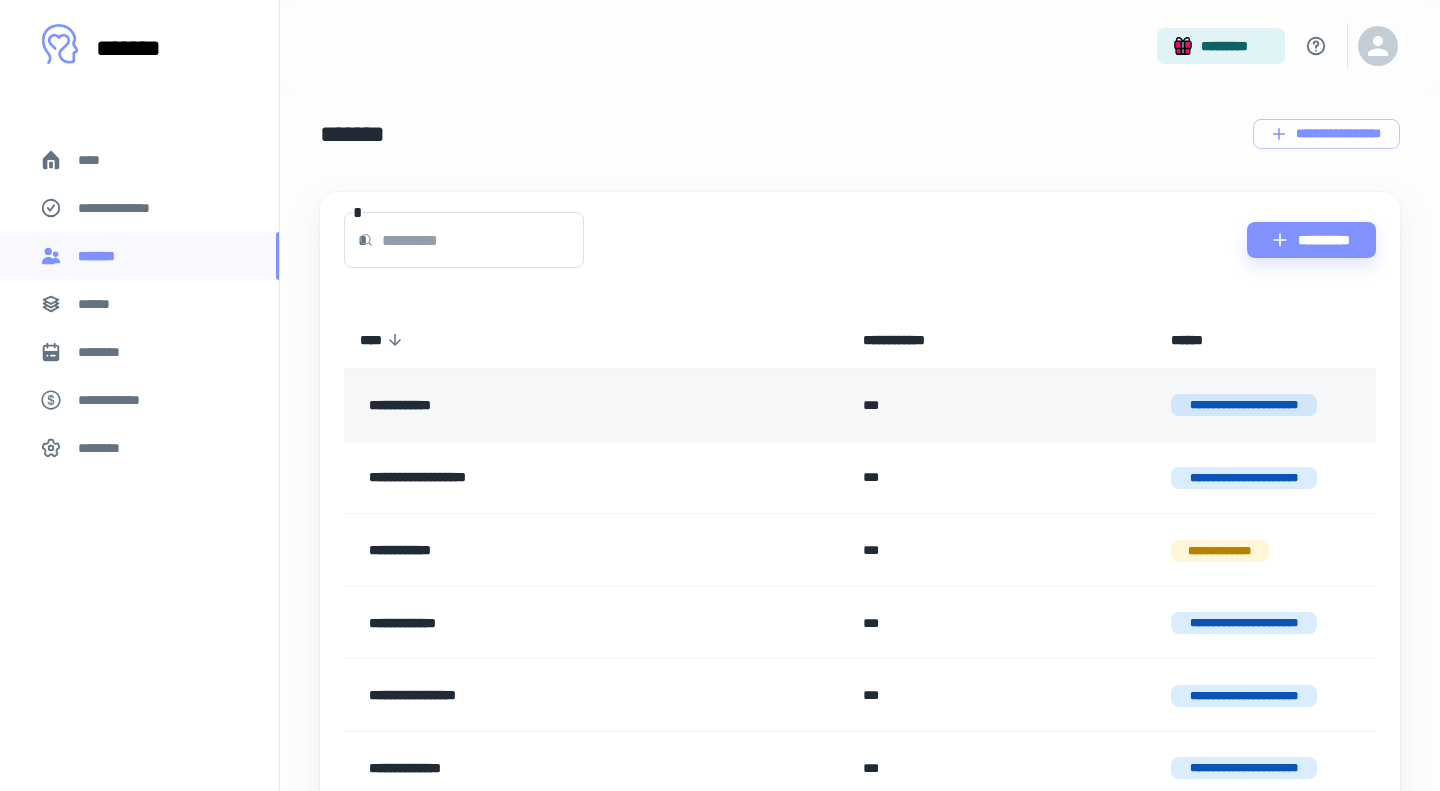 click on "**********" at bounding box center (546, 405) 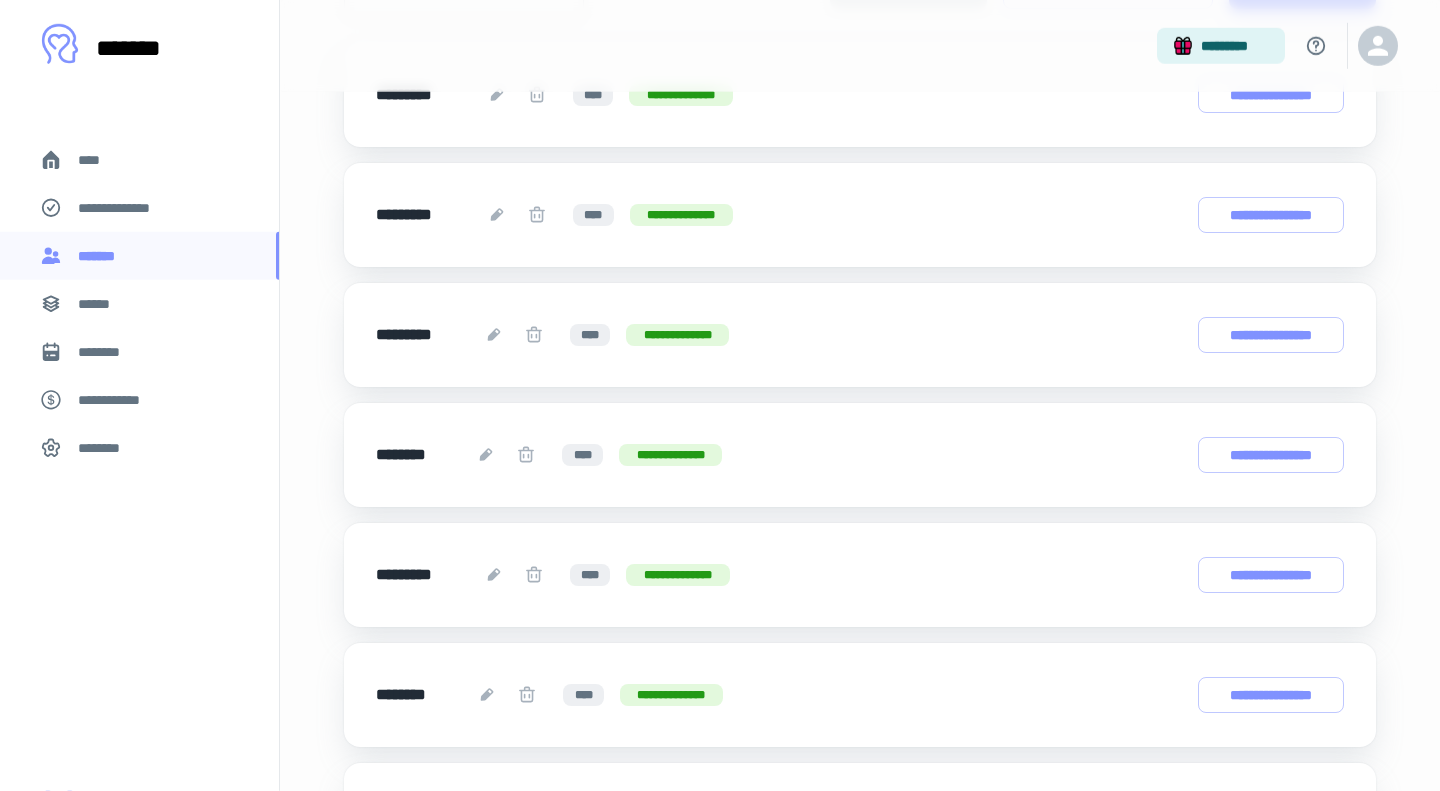 scroll, scrollTop: 0, scrollLeft: 0, axis: both 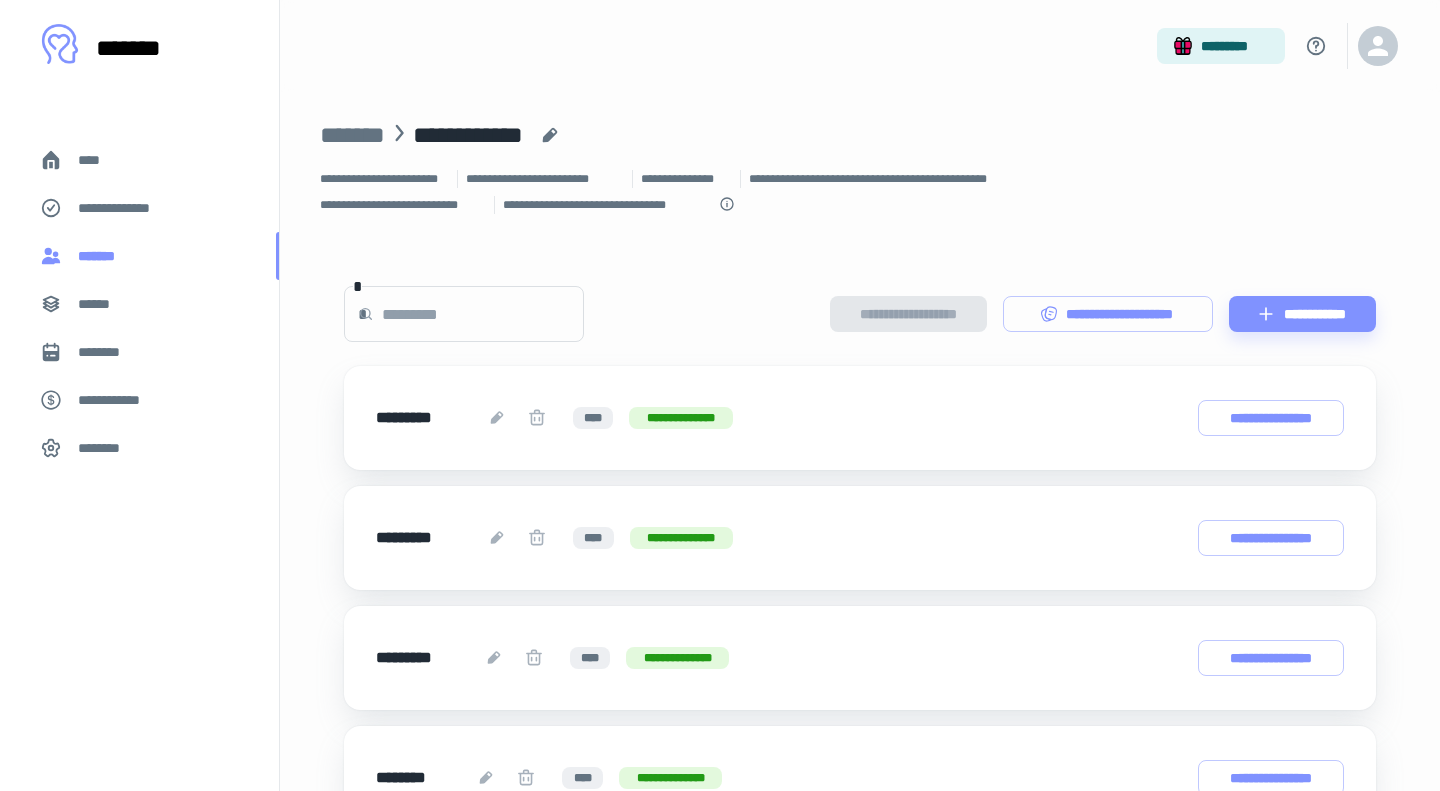 click on "*******" at bounding box center (101, 256) 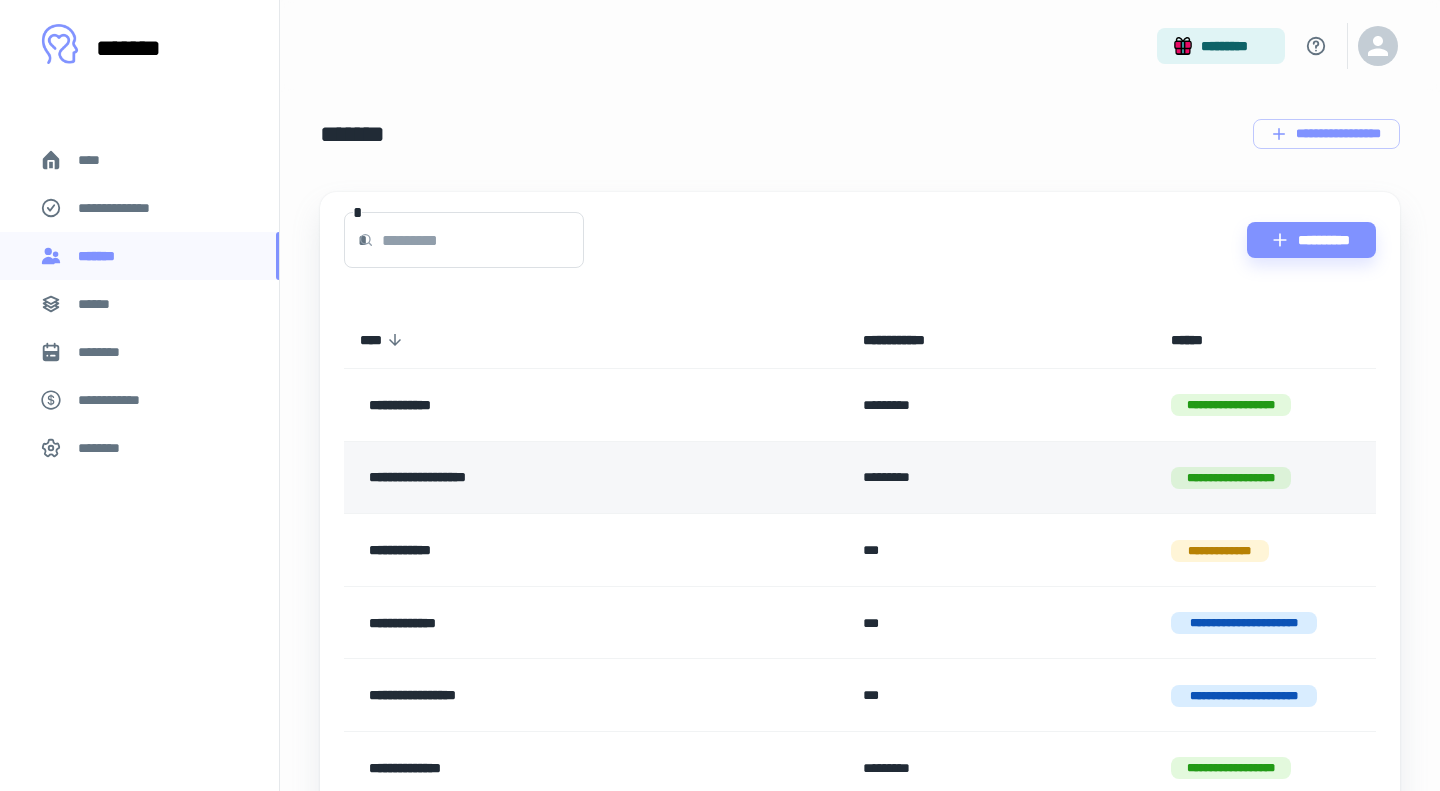 click on "**********" at bounding box center [546, 478] 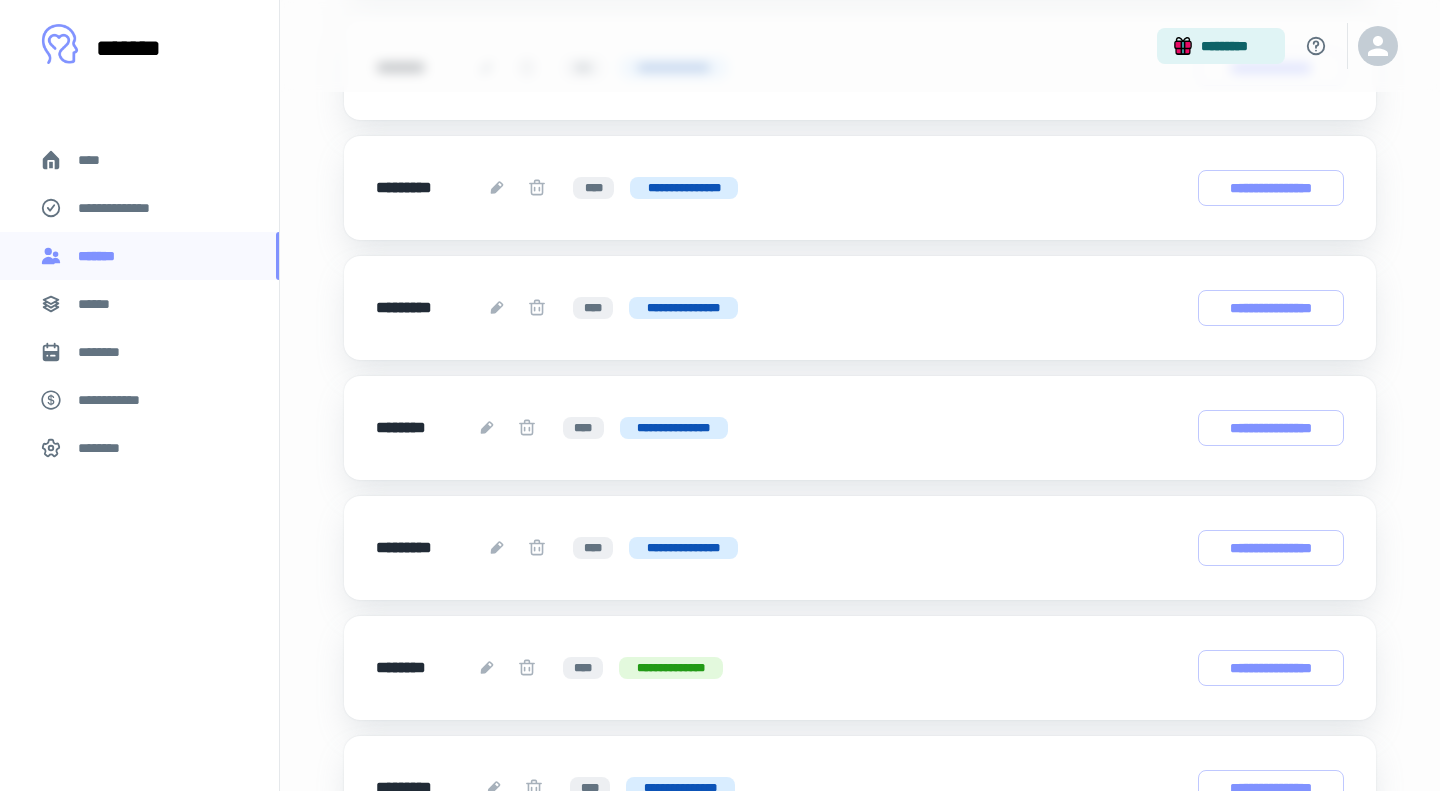 scroll, scrollTop: 0, scrollLeft: 0, axis: both 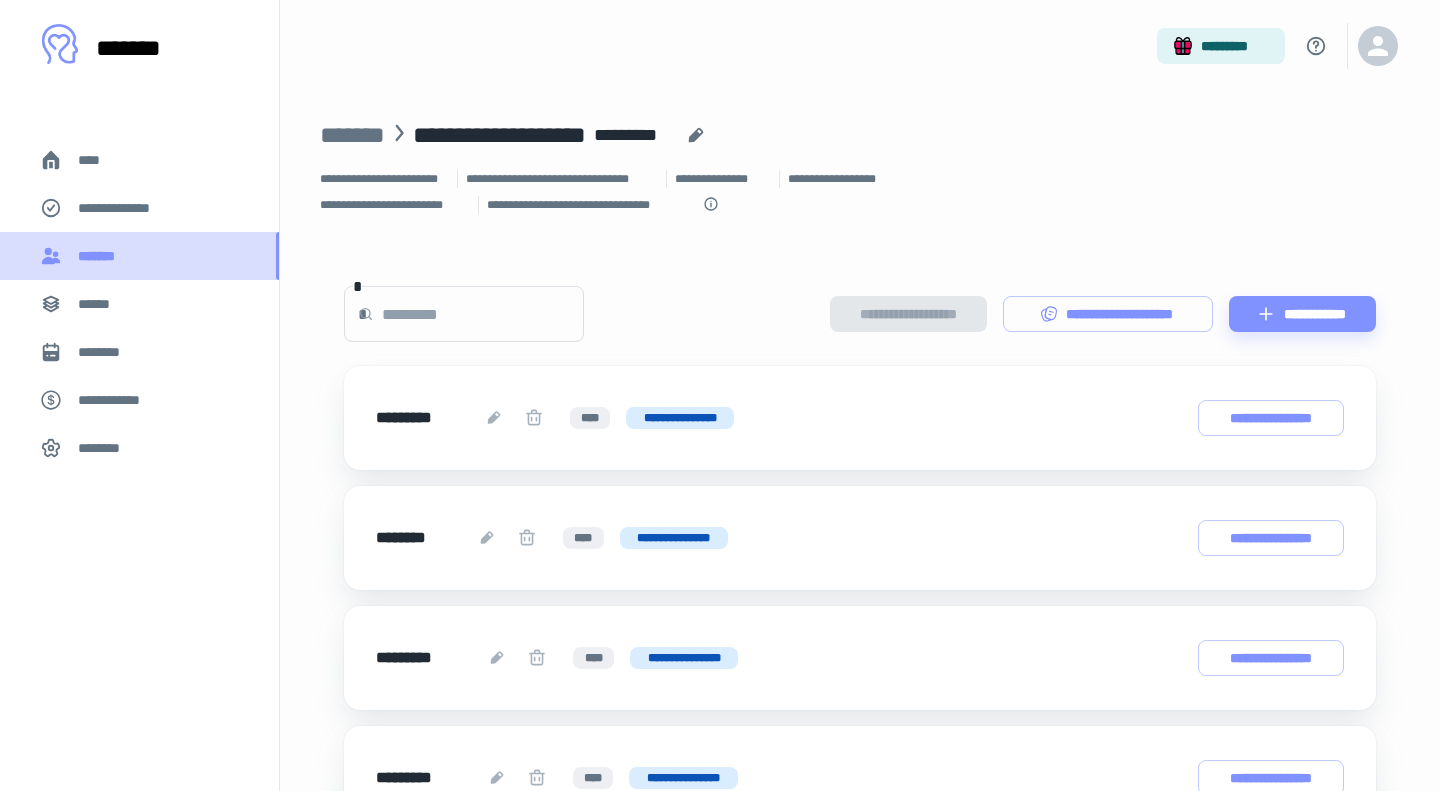 click on "*******" at bounding box center [101, 256] 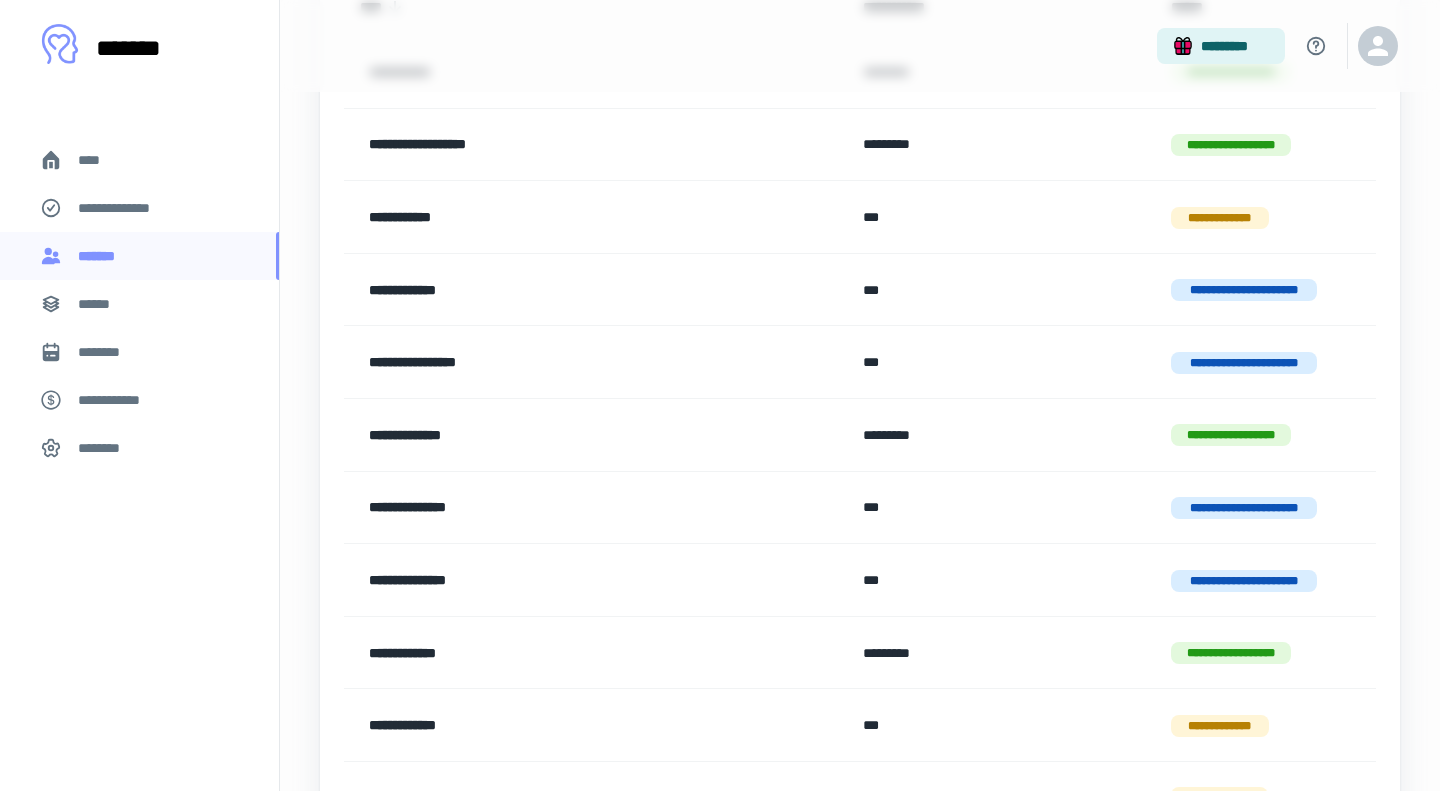 scroll, scrollTop: 334, scrollLeft: 0, axis: vertical 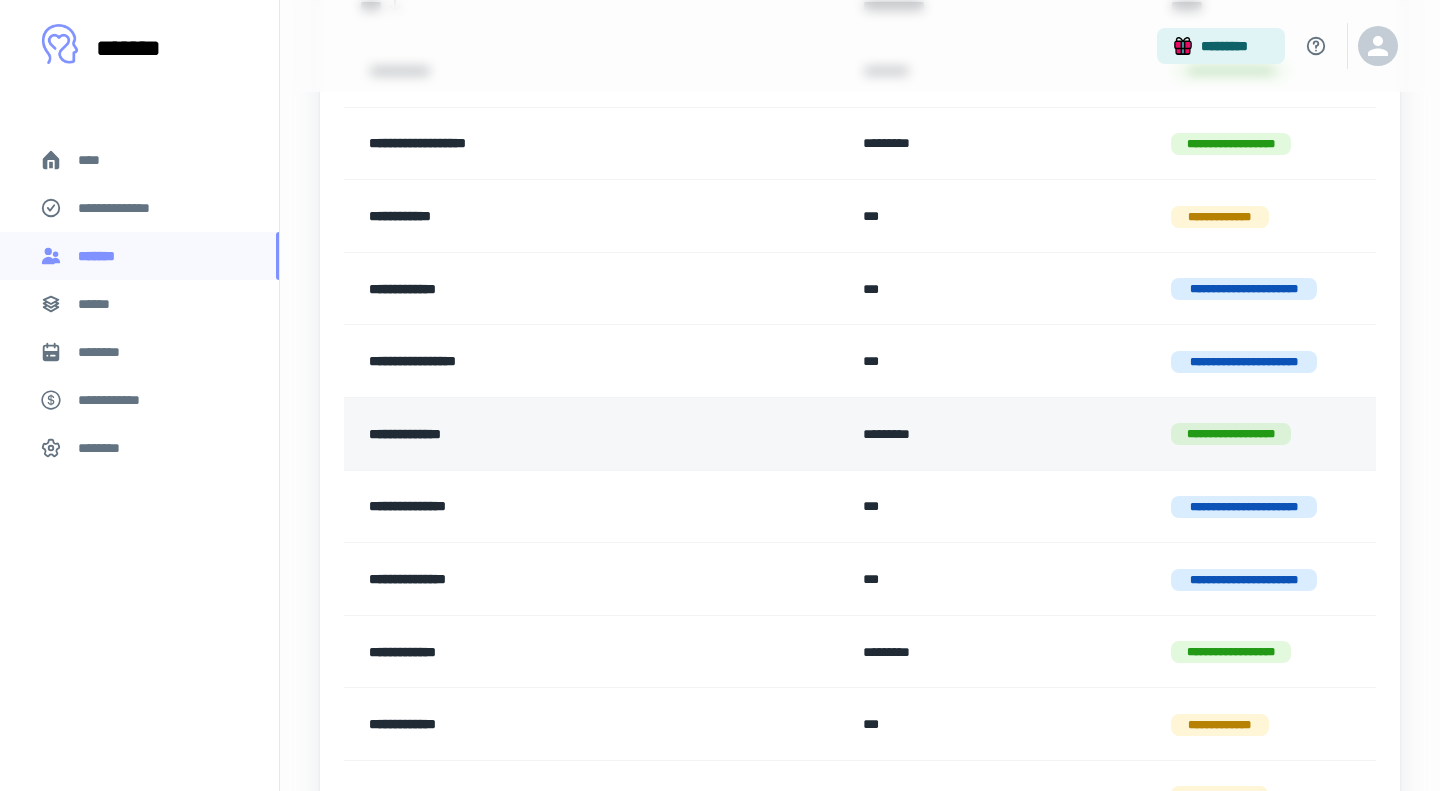 click on "**********" at bounding box center (546, 434) 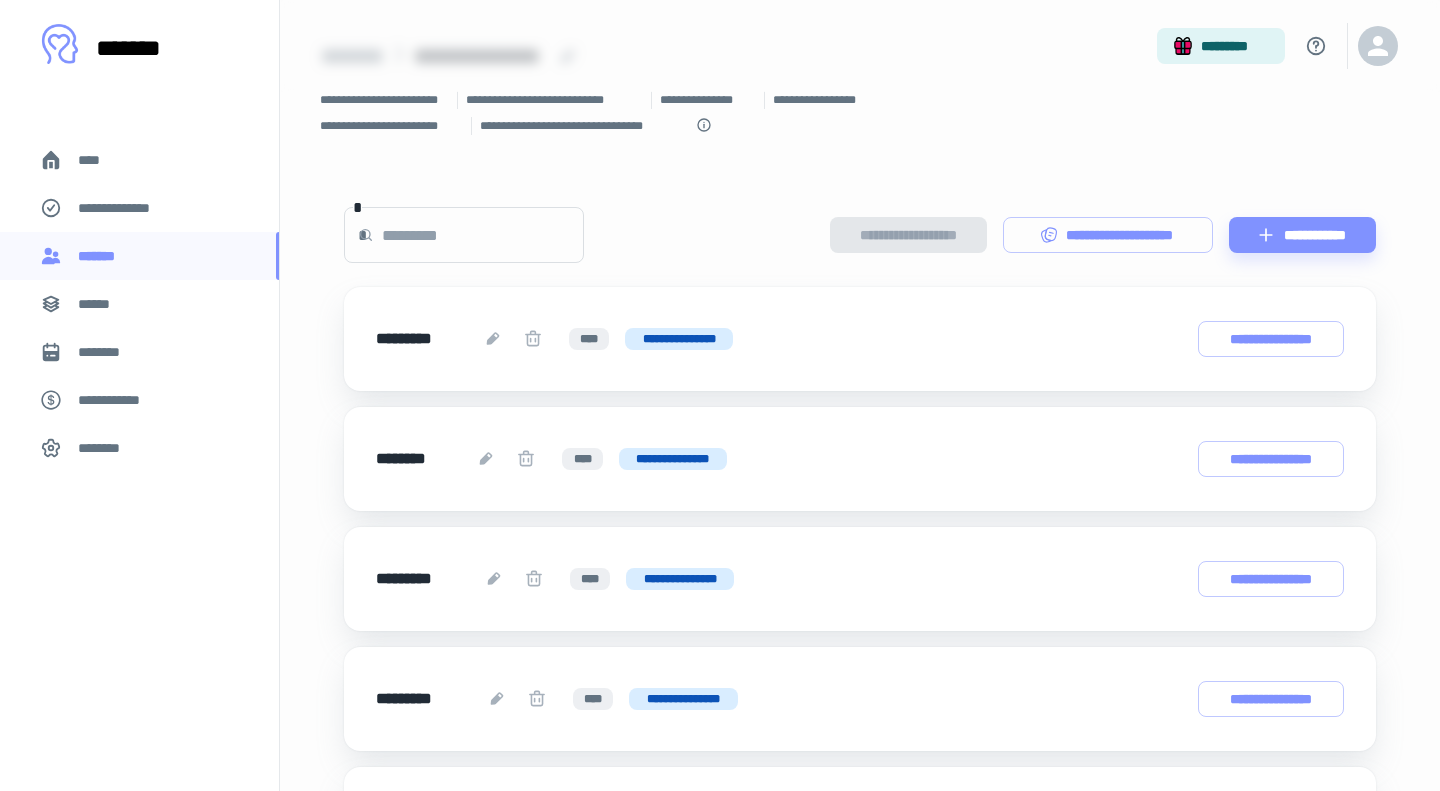 scroll, scrollTop: 0, scrollLeft: 0, axis: both 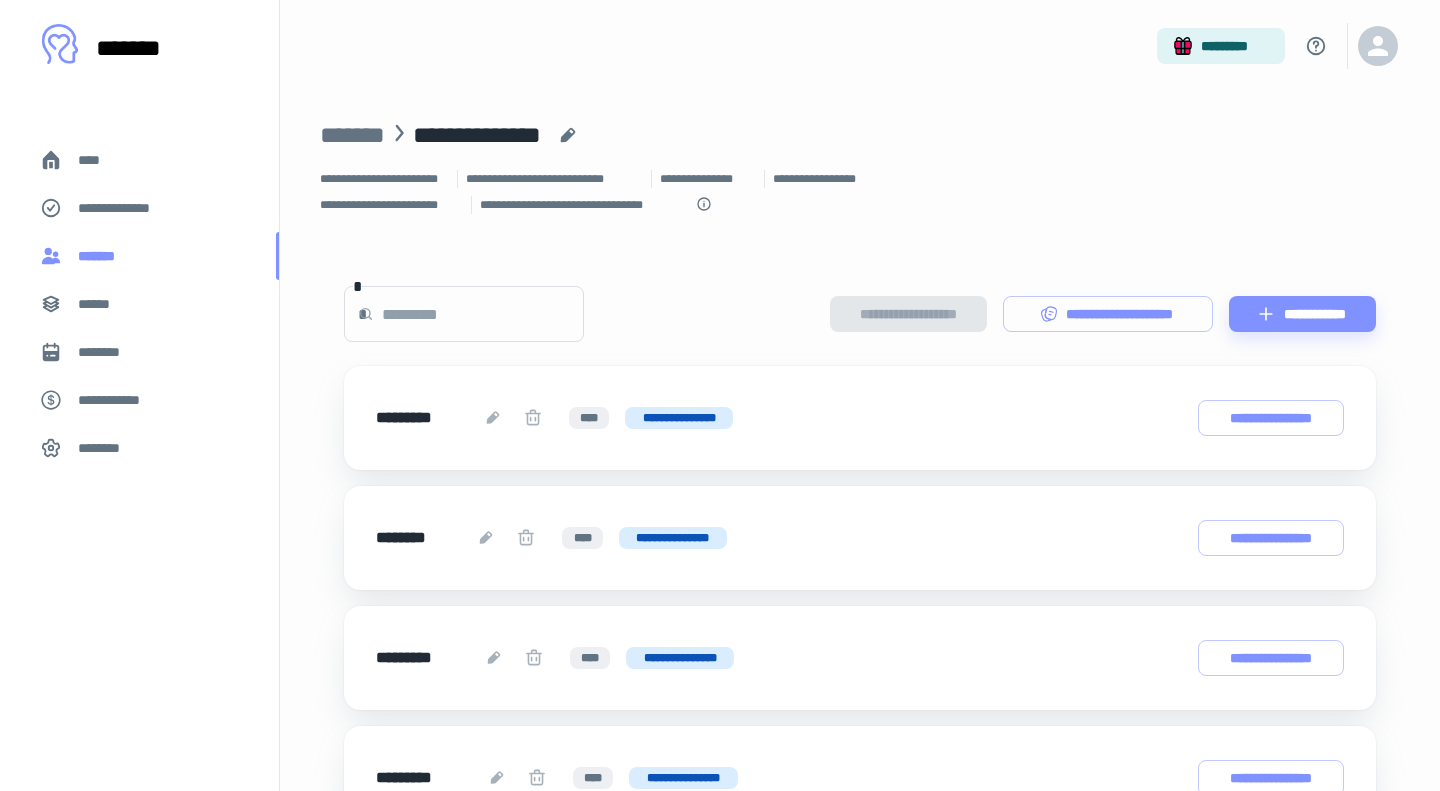 click on "*******" at bounding box center (101, 256) 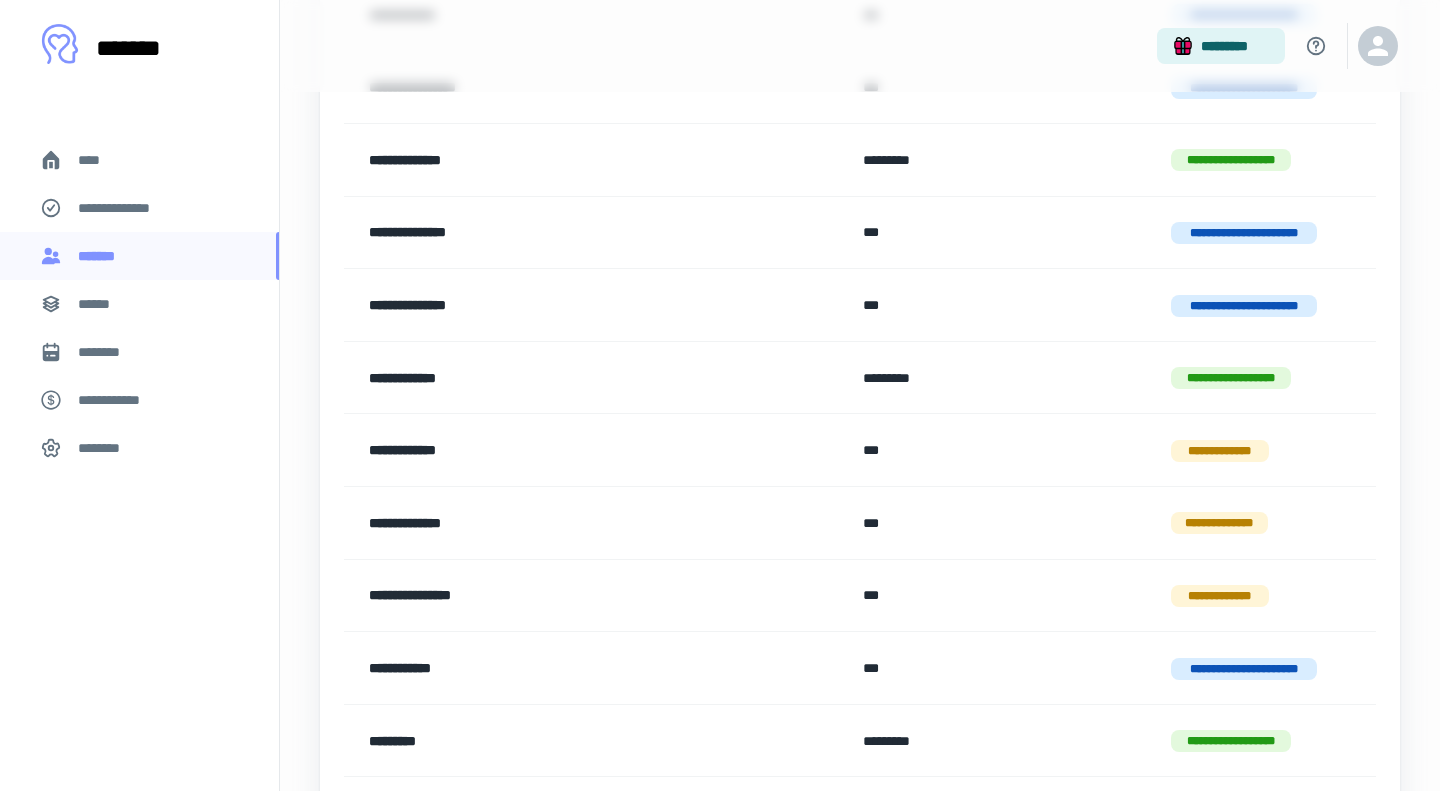 scroll, scrollTop: 610, scrollLeft: 0, axis: vertical 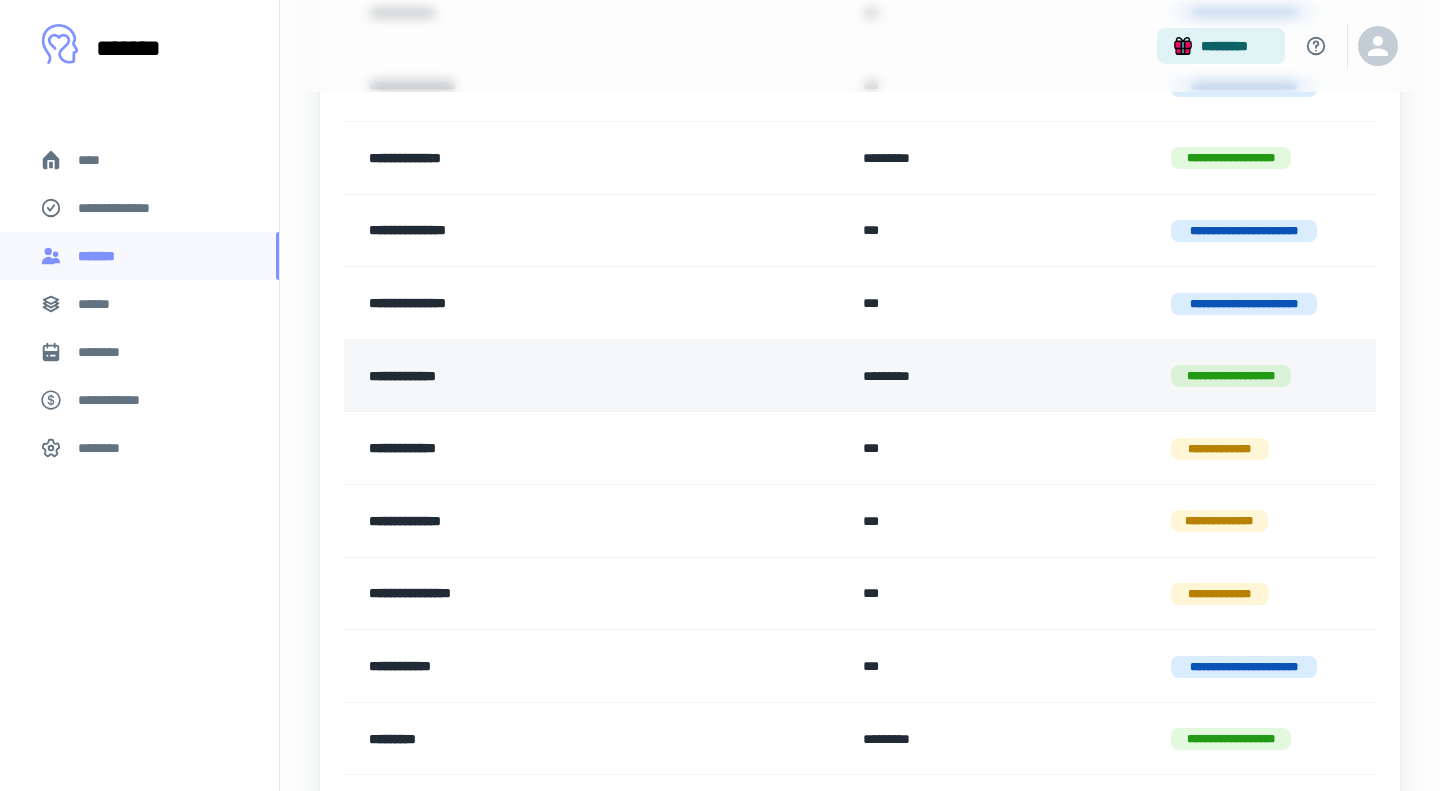 click on "**********" at bounding box center [546, 376] 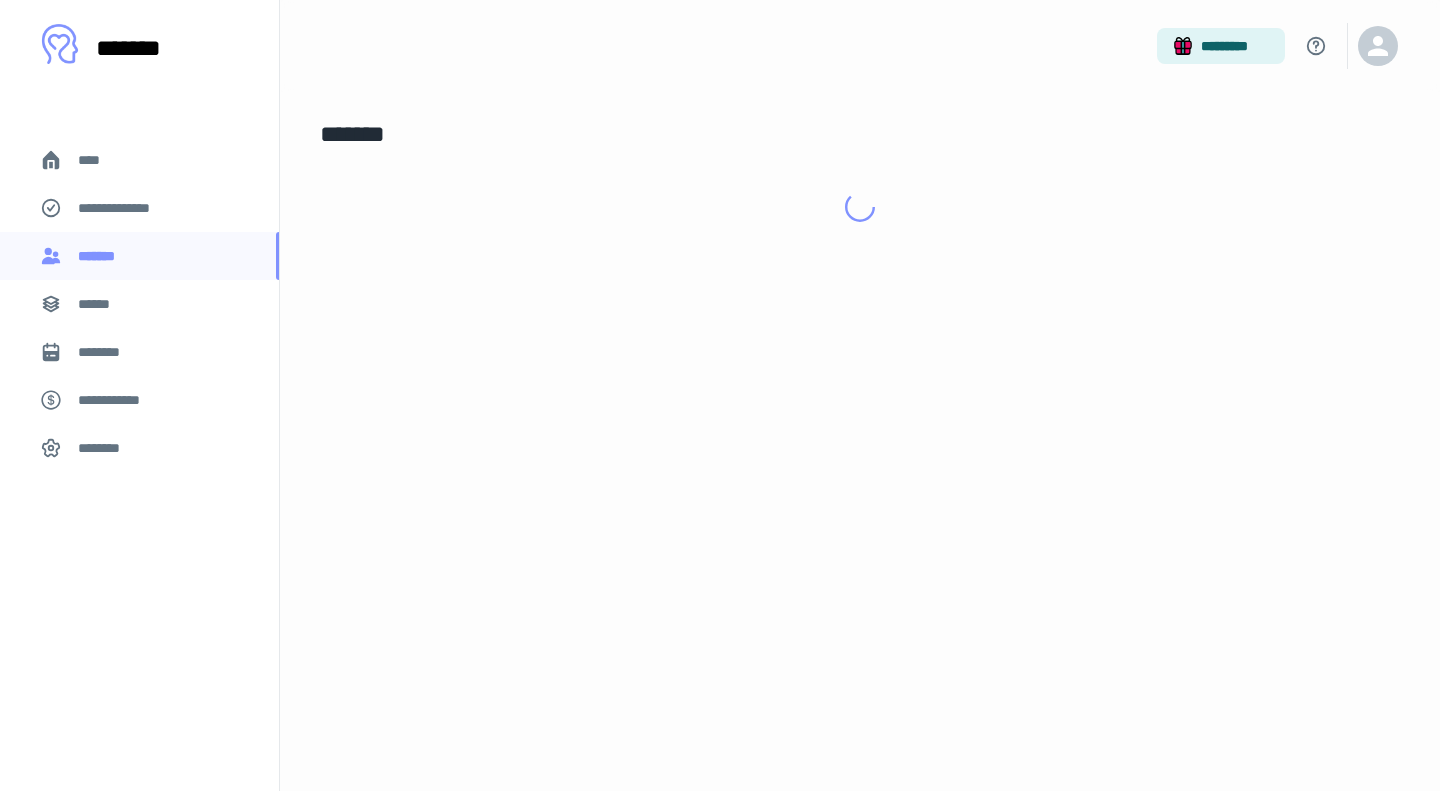scroll, scrollTop: 0, scrollLeft: 0, axis: both 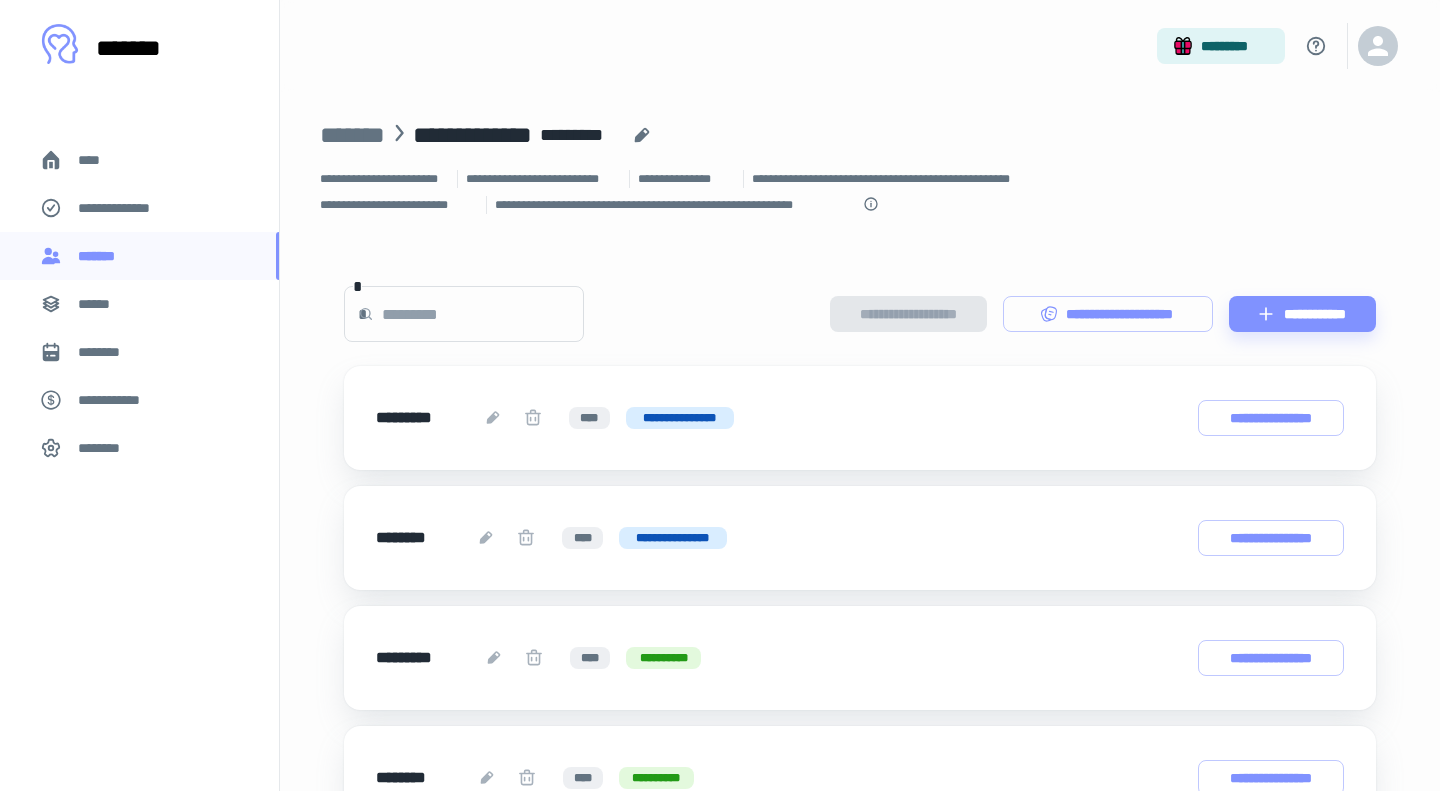 drag, startPoint x: 141, startPoint y: 243, endPoint x: 237, endPoint y: 281, distance: 103.24728 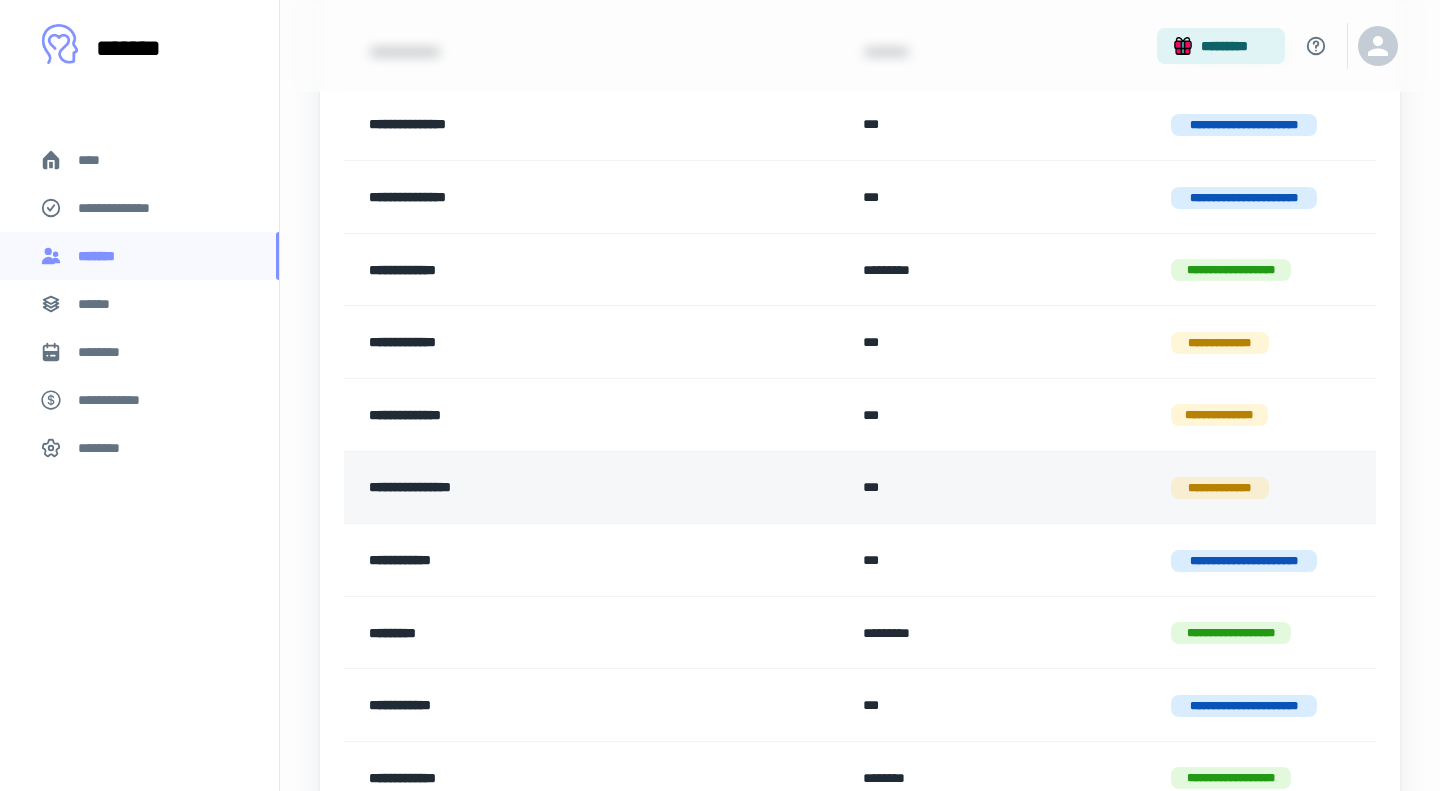 scroll, scrollTop: 750, scrollLeft: 0, axis: vertical 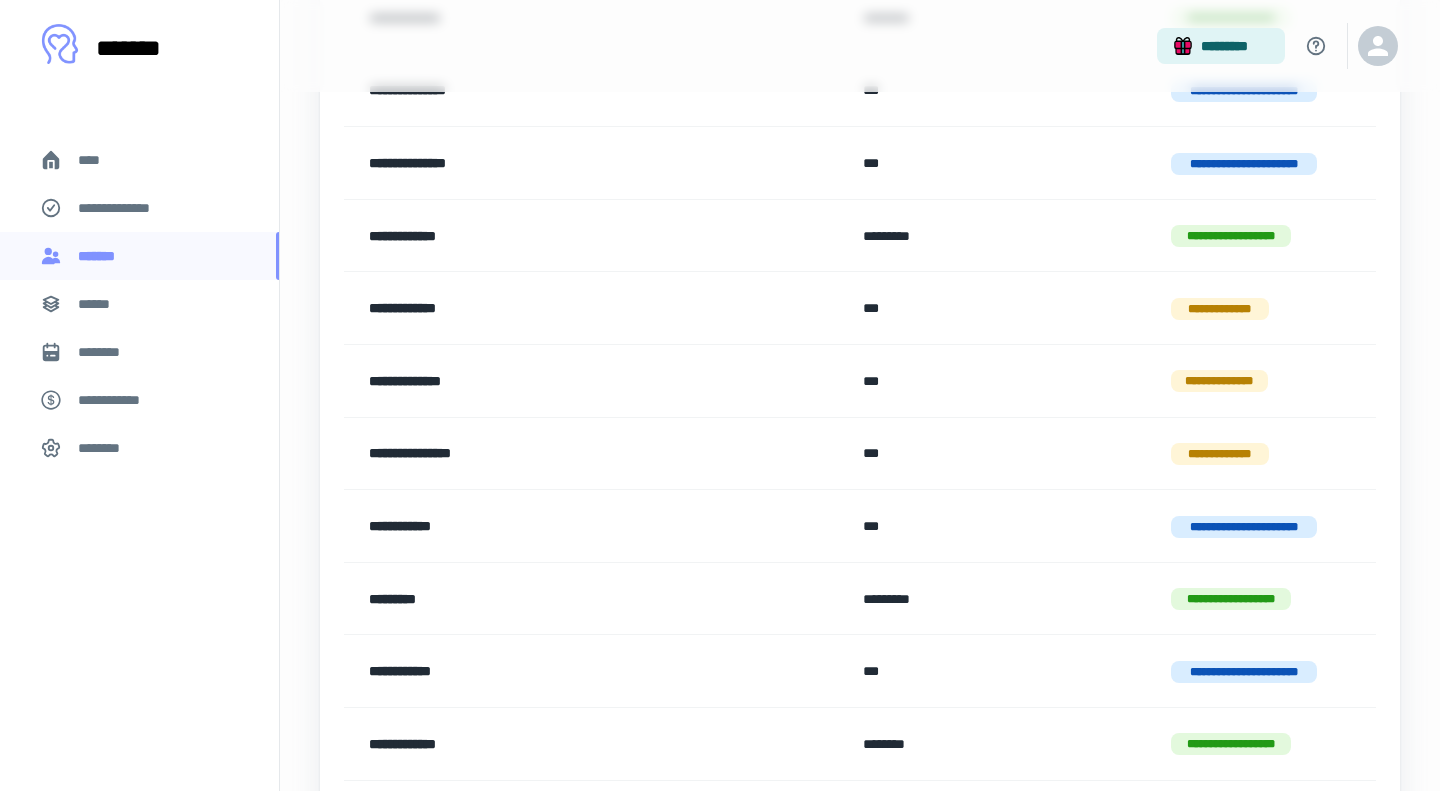 click on "*********" at bounding box center [546, 599] 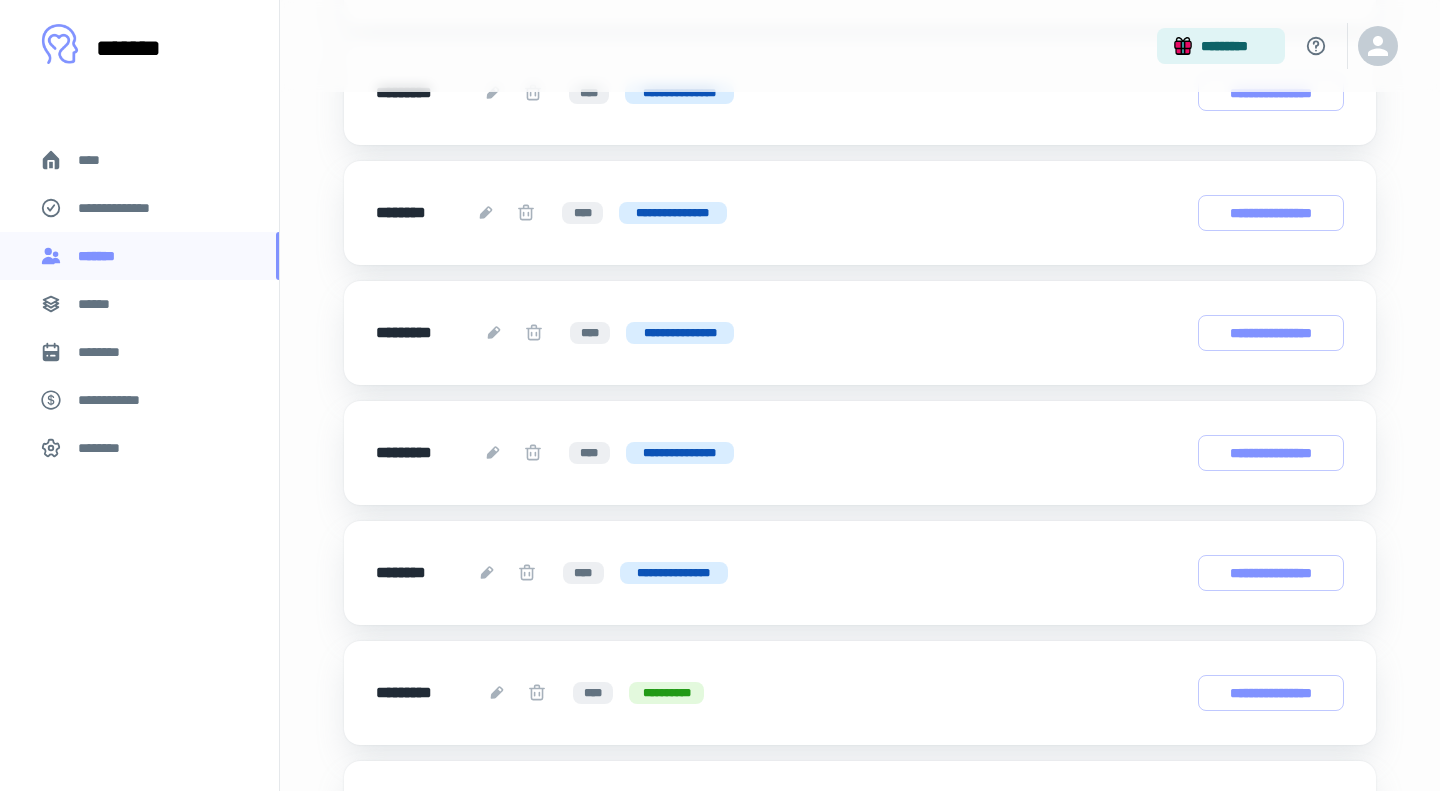 scroll, scrollTop: 0, scrollLeft: 0, axis: both 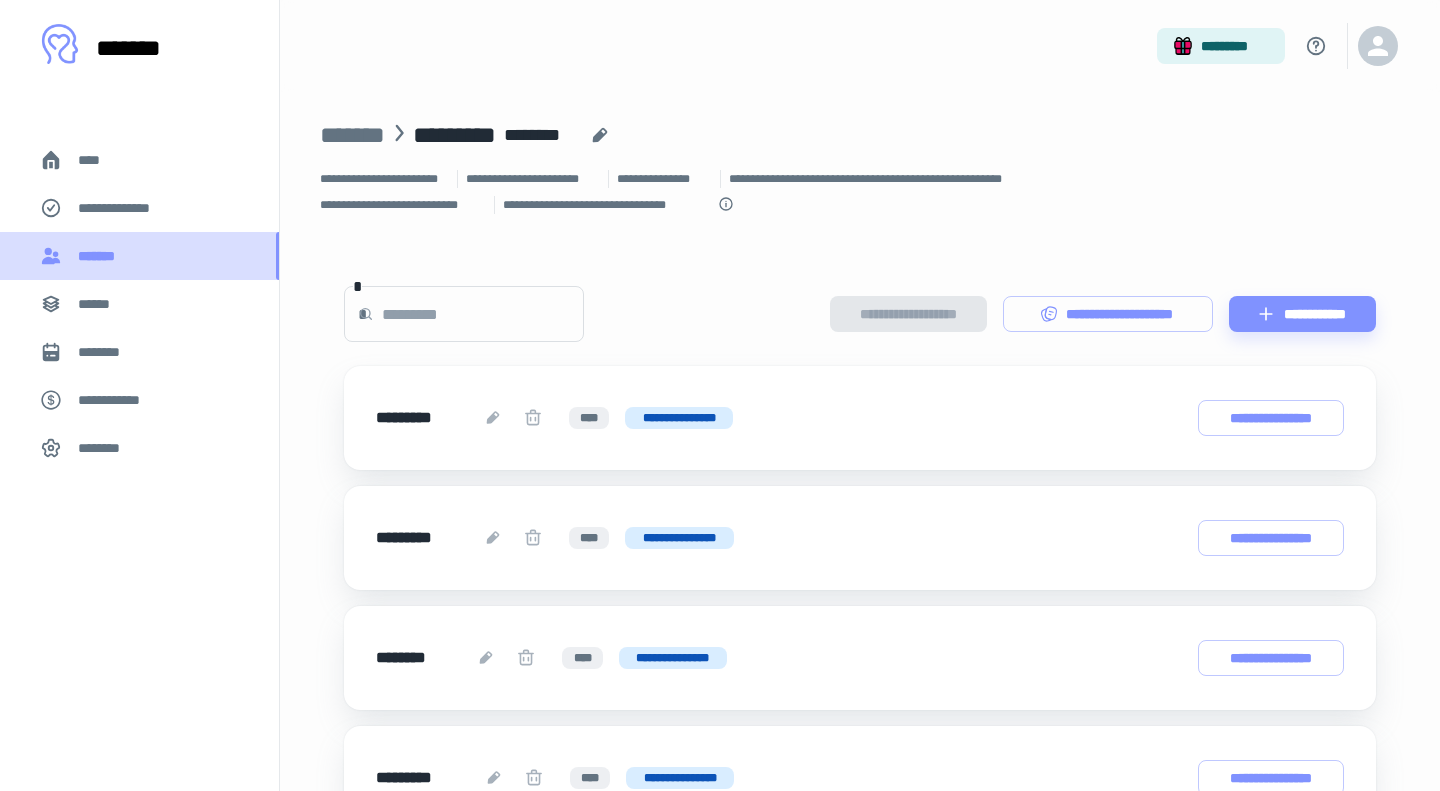 click on "*******" at bounding box center (101, 256) 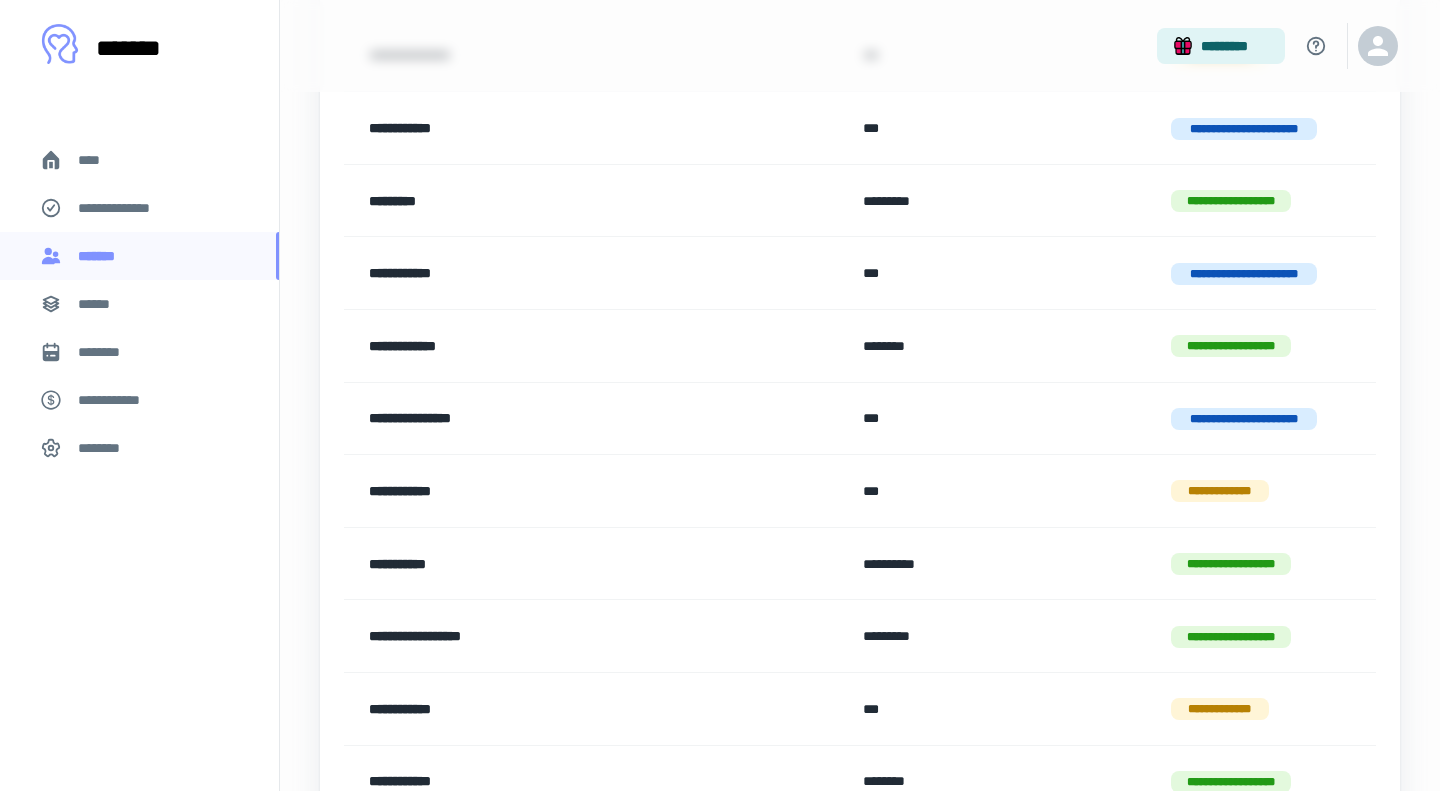 scroll, scrollTop: 1153, scrollLeft: 0, axis: vertical 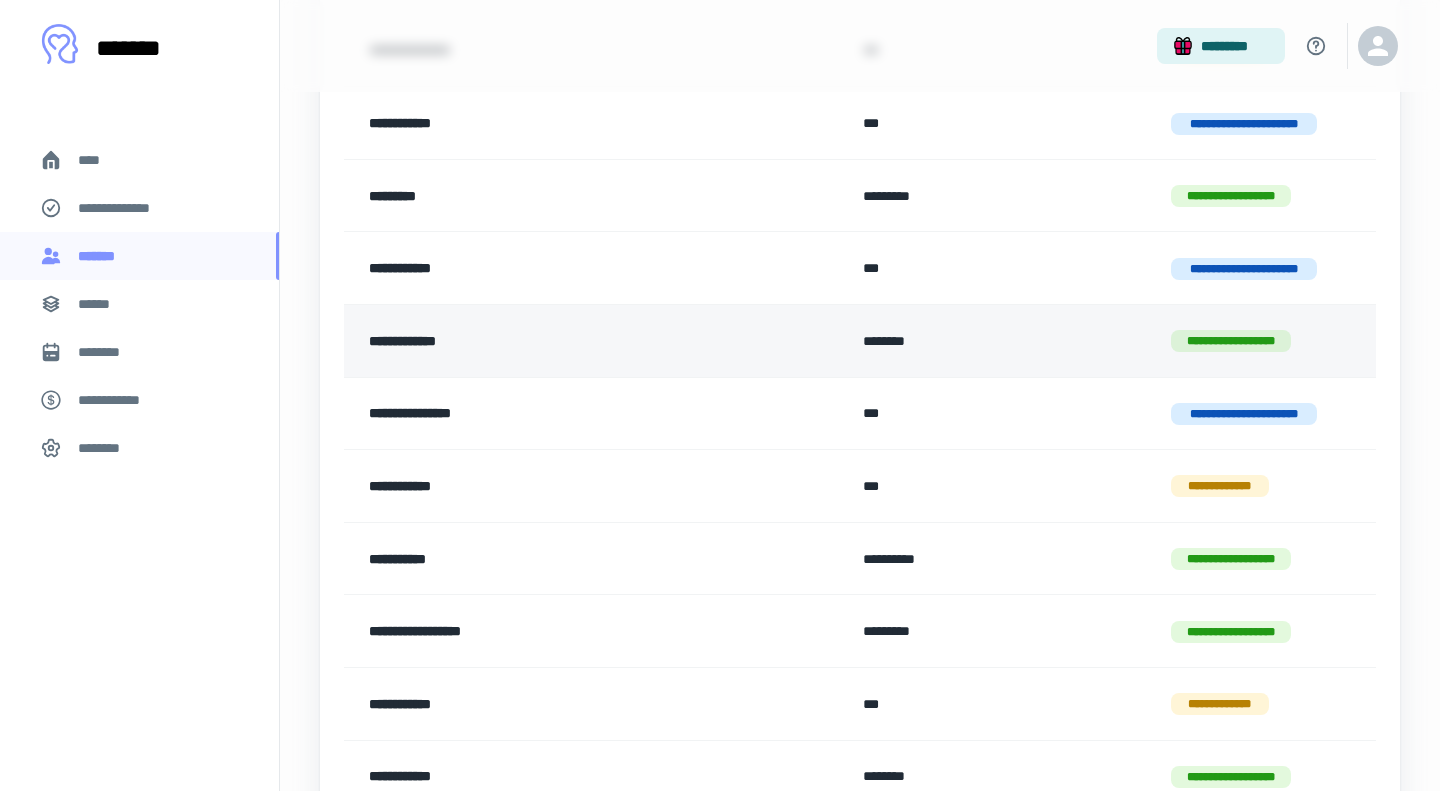 click on "**********" at bounding box center (546, 341) 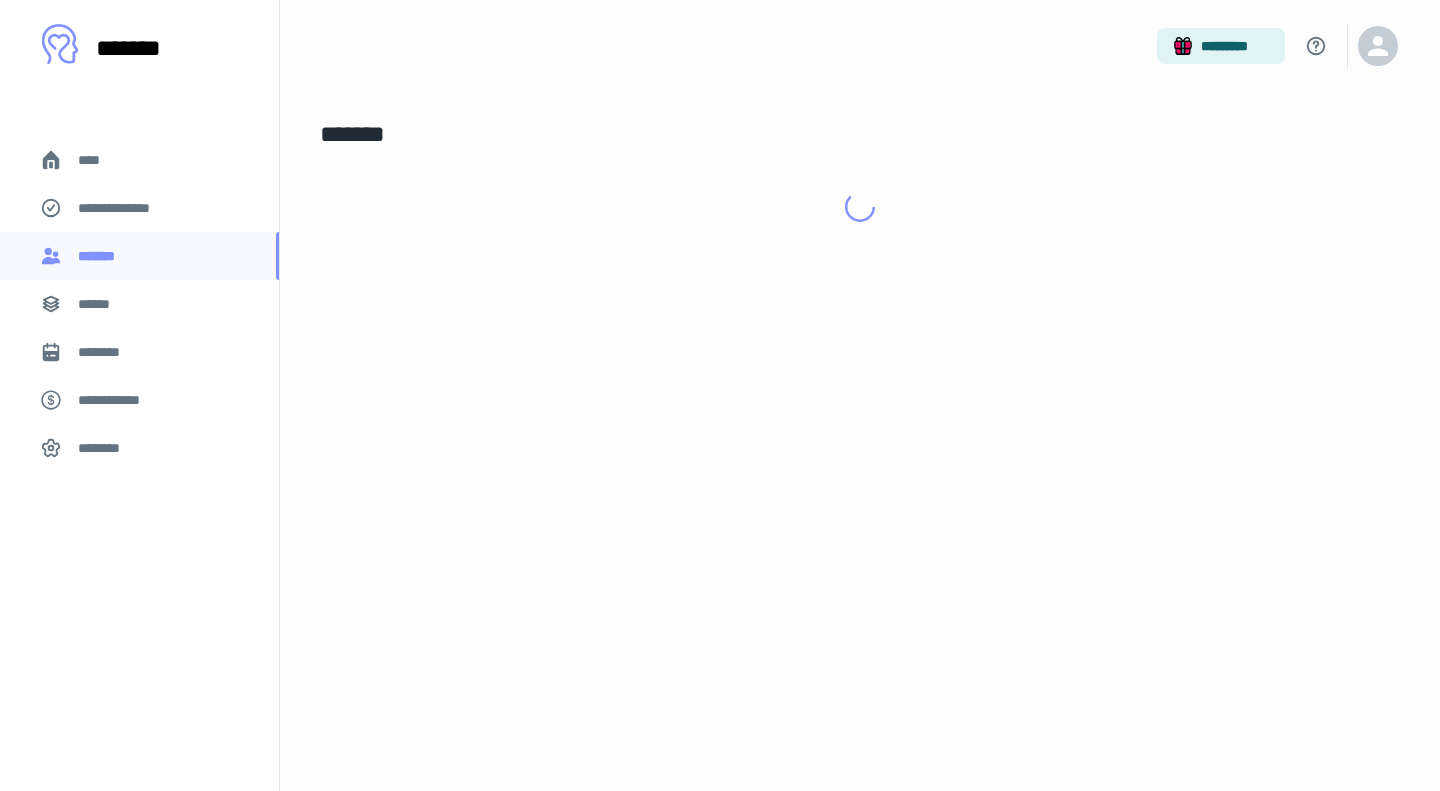 scroll, scrollTop: 0, scrollLeft: 0, axis: both 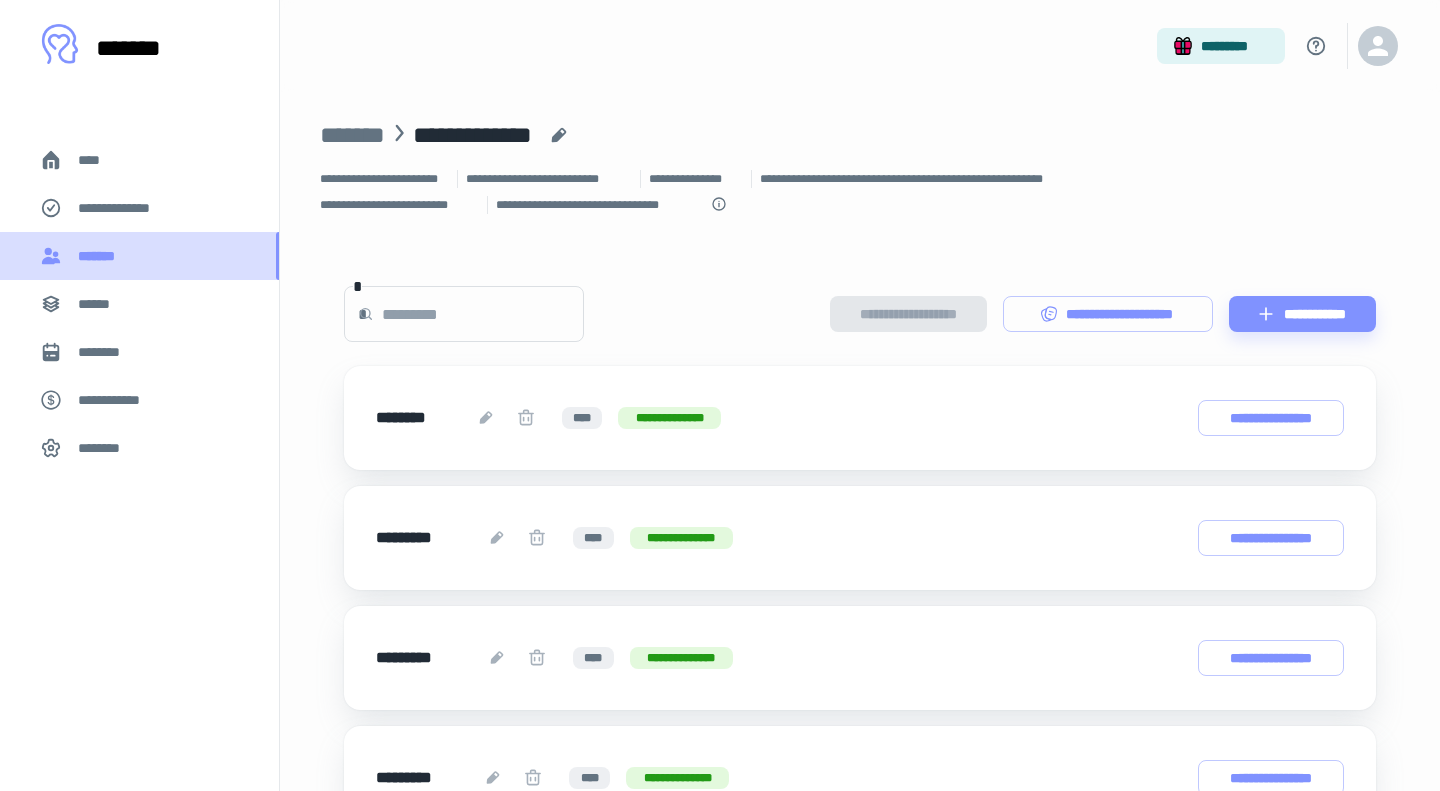 click on "*******" at bounding box center [101, 256] 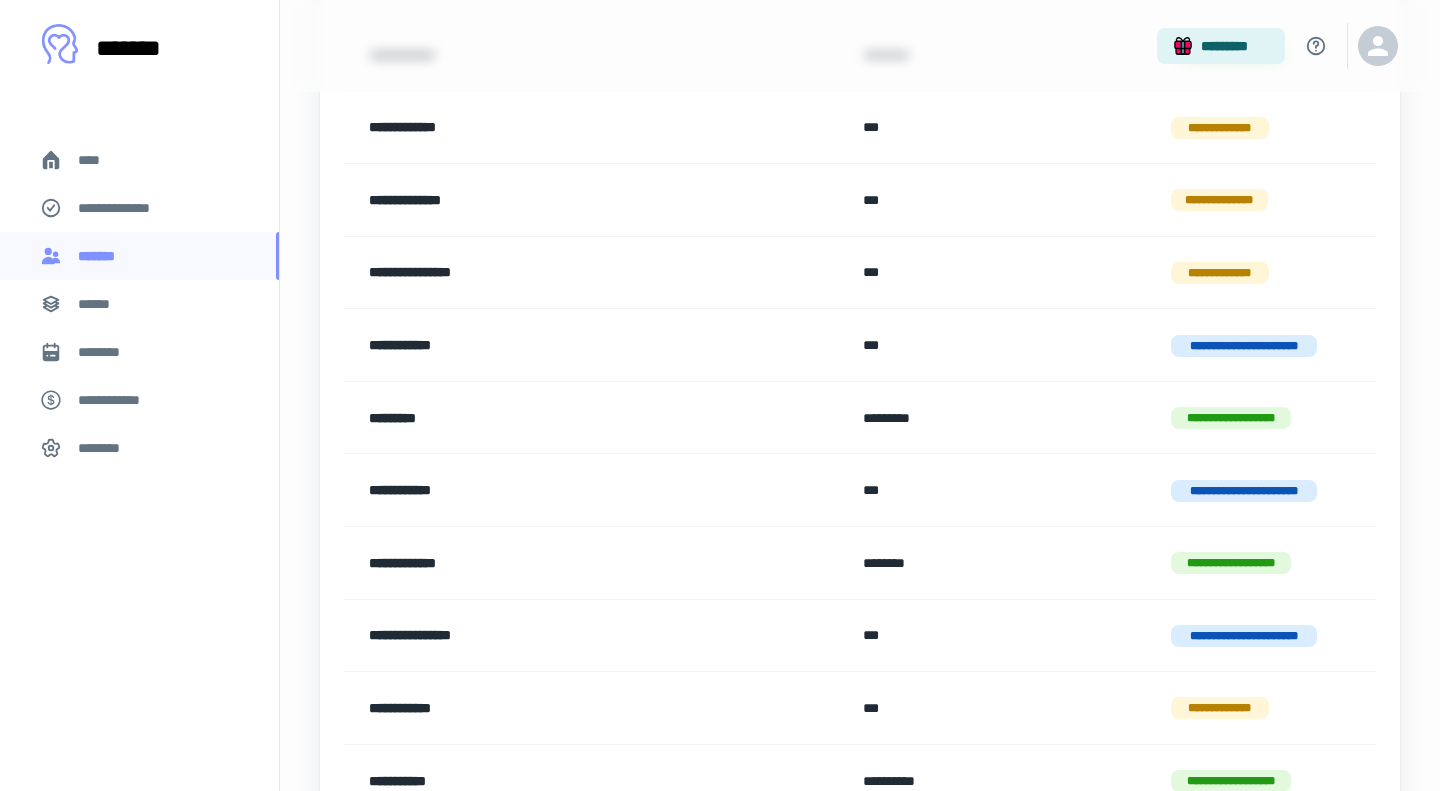 scroll, scrollTop: 1505, scrollLeft: 0, axis: vertical 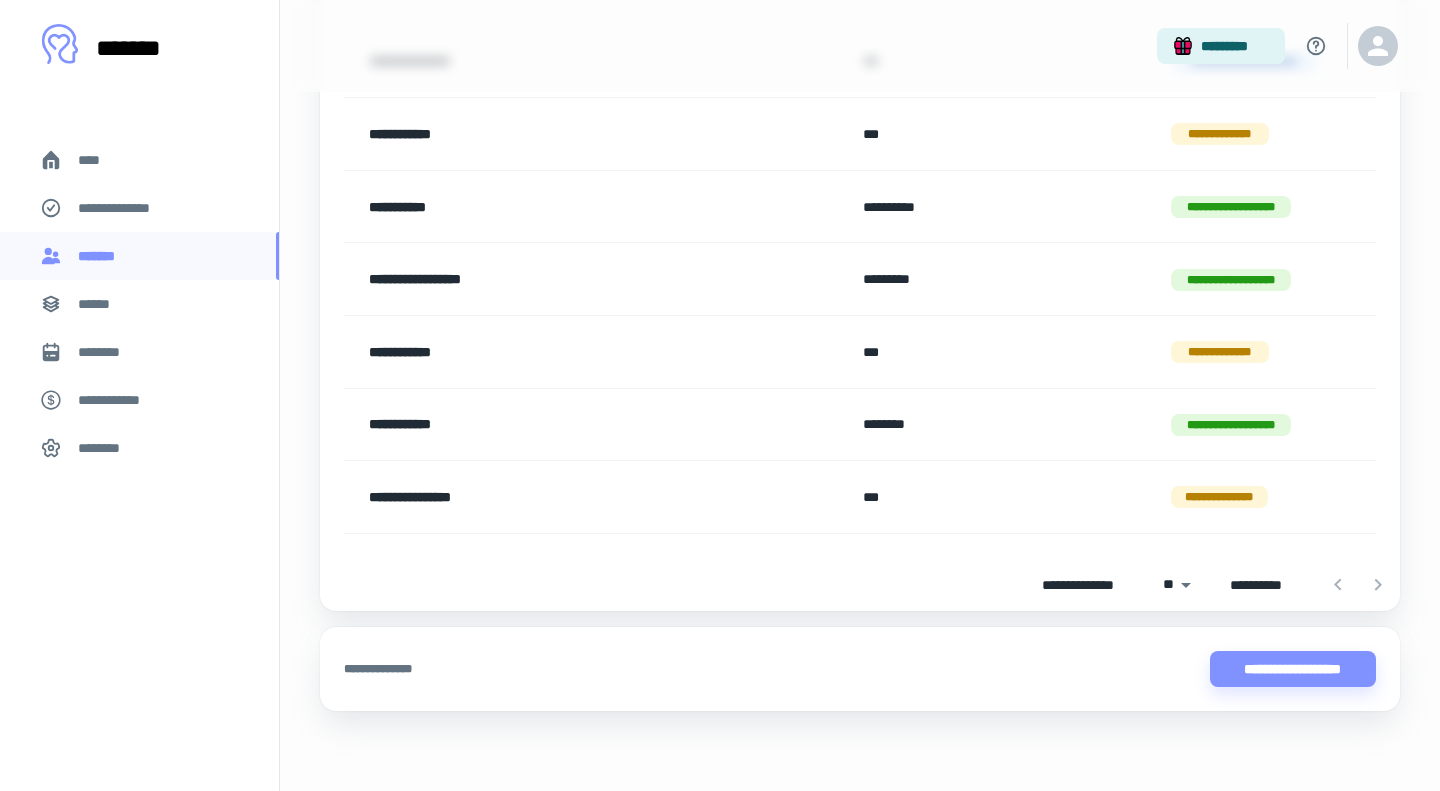 click on "**********" at bounding box center (546, 425) 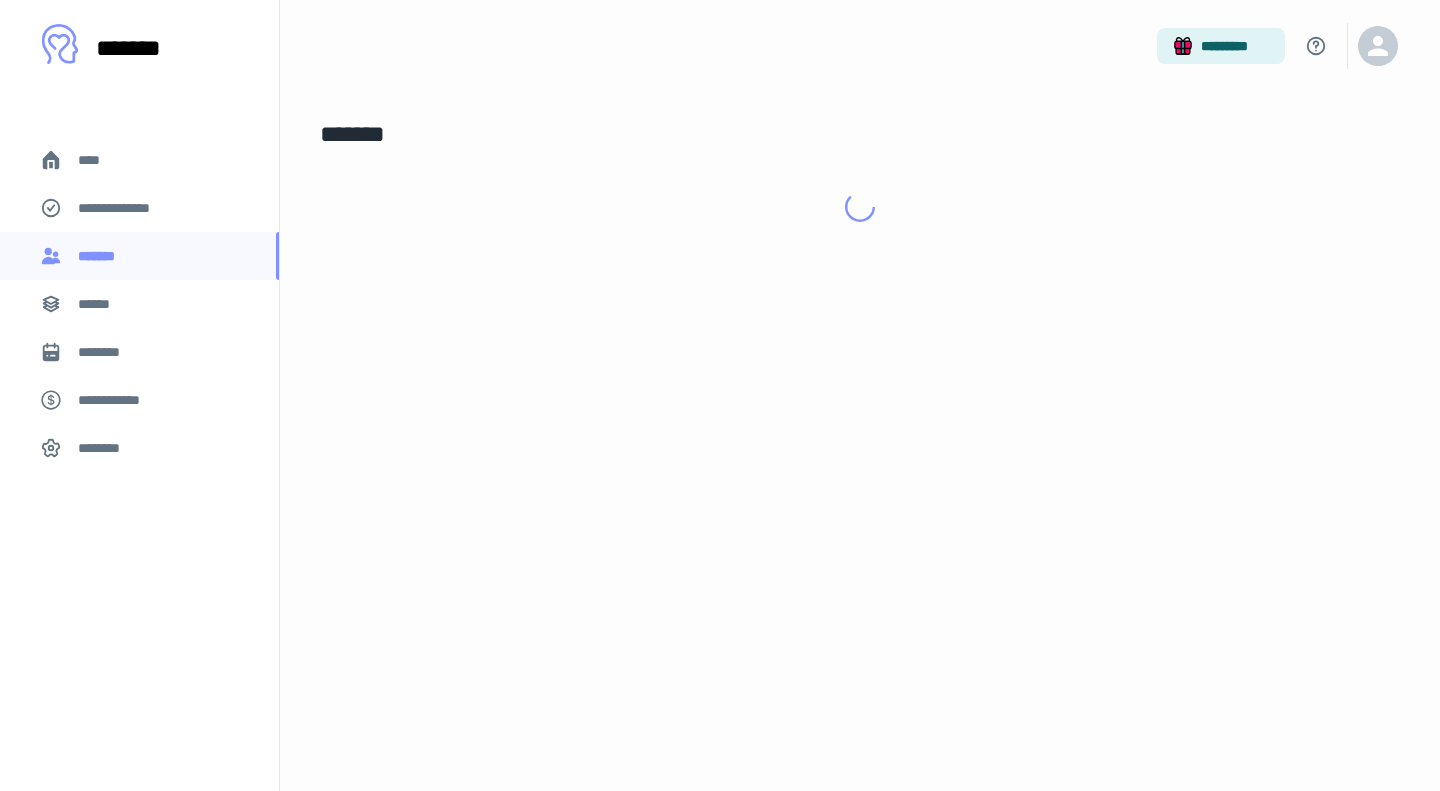 scroll, scrollTop: 0, scrollLeft: 0, axis: both 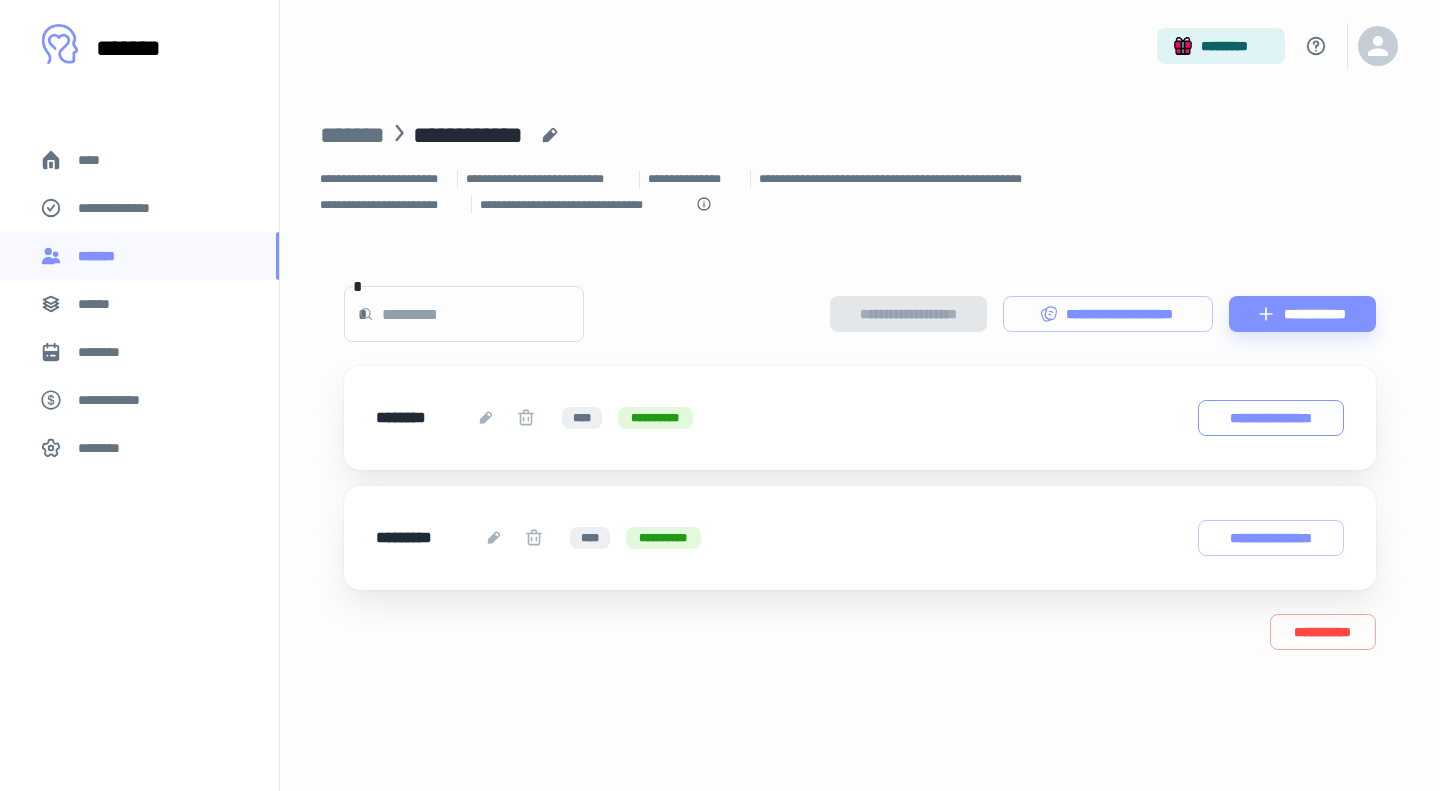 click on "**********" at bounding box center [1271, 418] 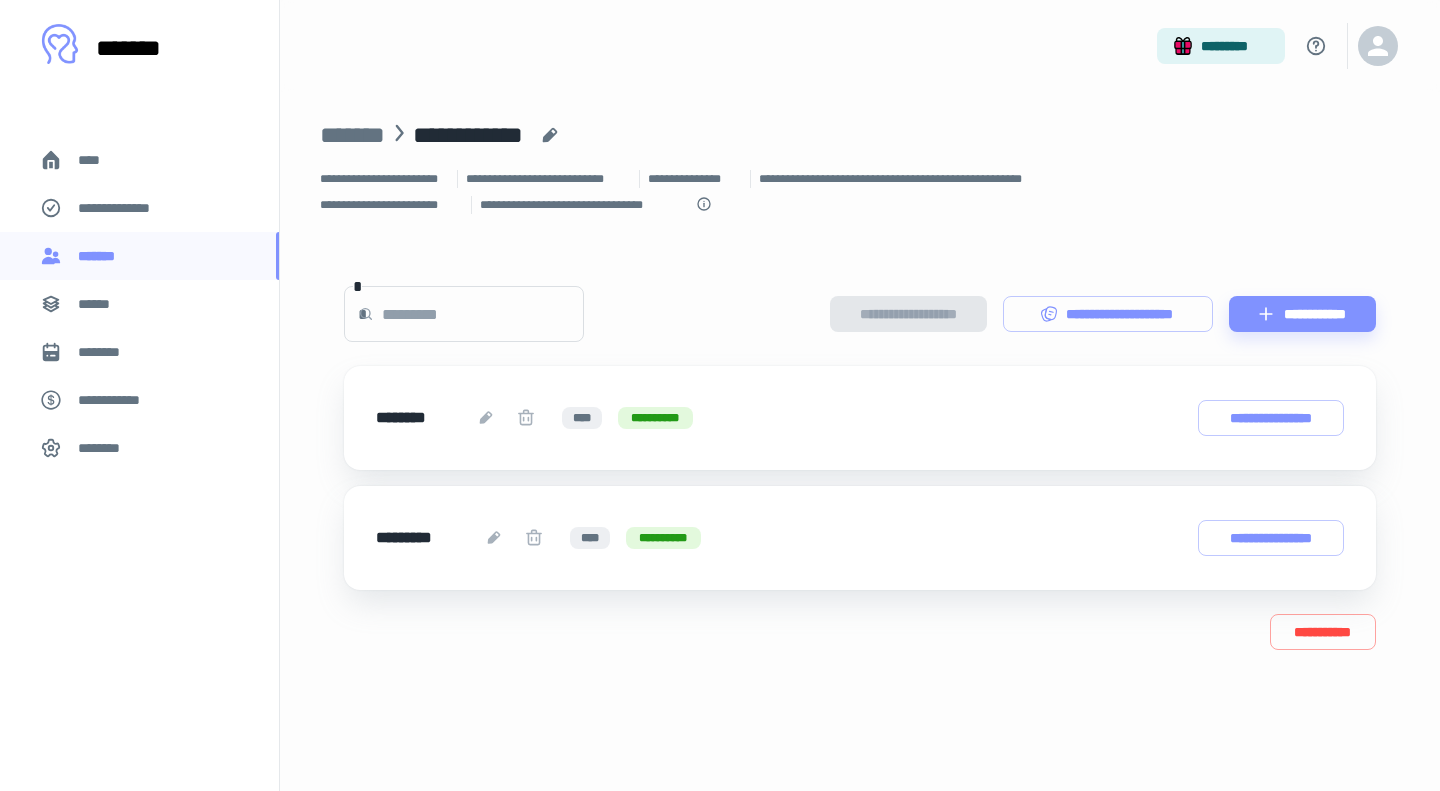 click on "*********" at bounding box center [860, 46] 